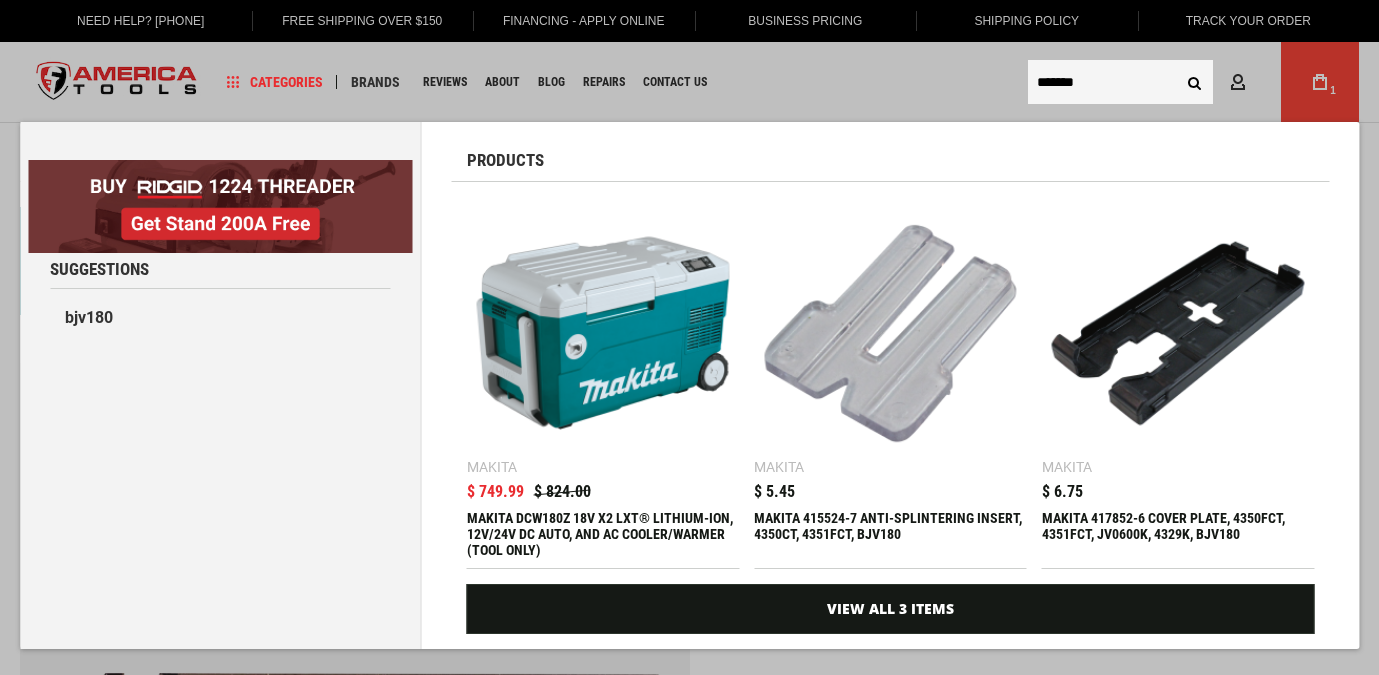 click on "*******" at bounding box center [1120, 82] 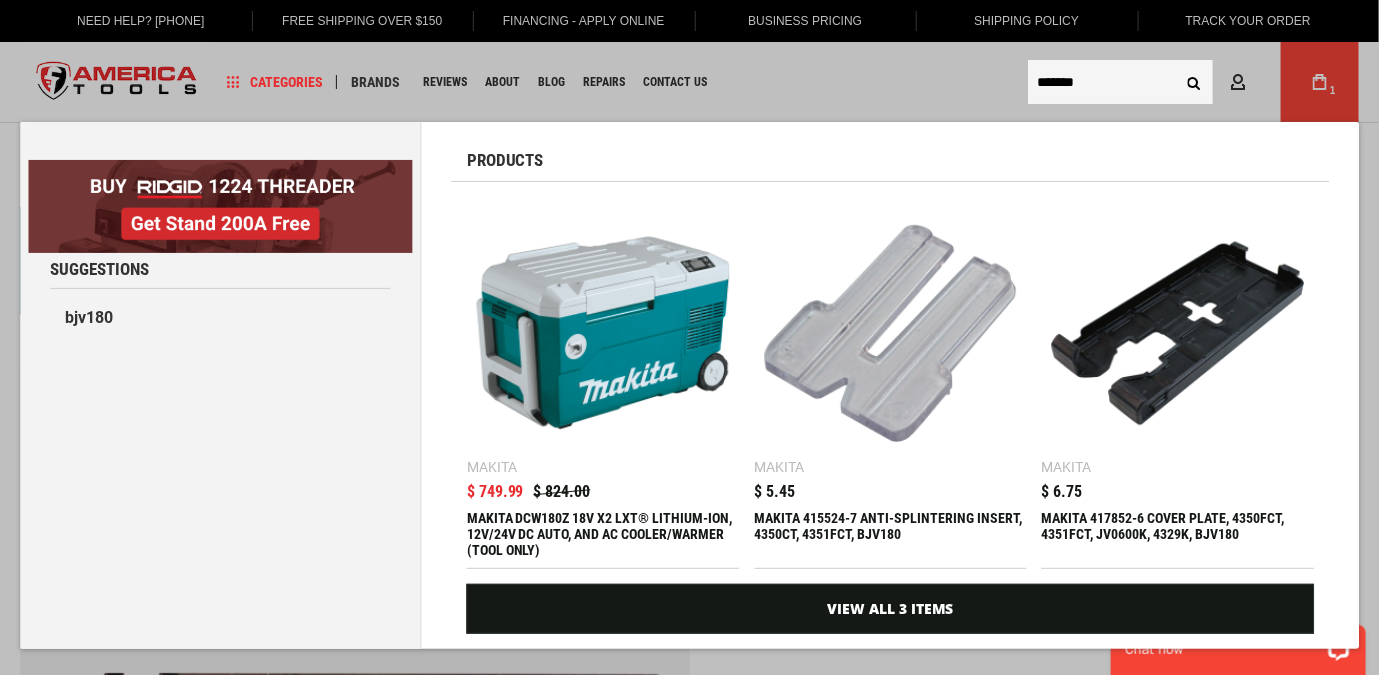 scroll, scrollTop: 0, scrollLeft: 0, axis: both 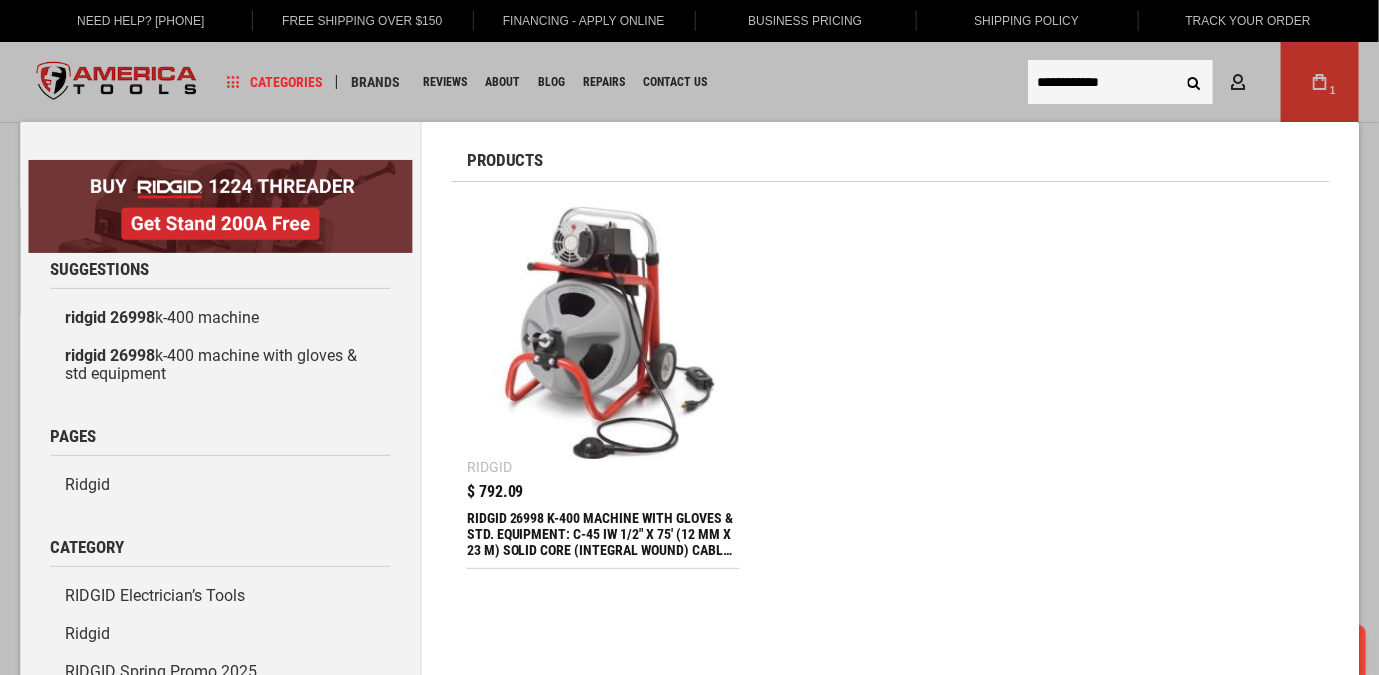 drag, startPoint x: 1087, startPoint y: 81, endPoint x: 999, endPoint y: 89, distance: 88.362885 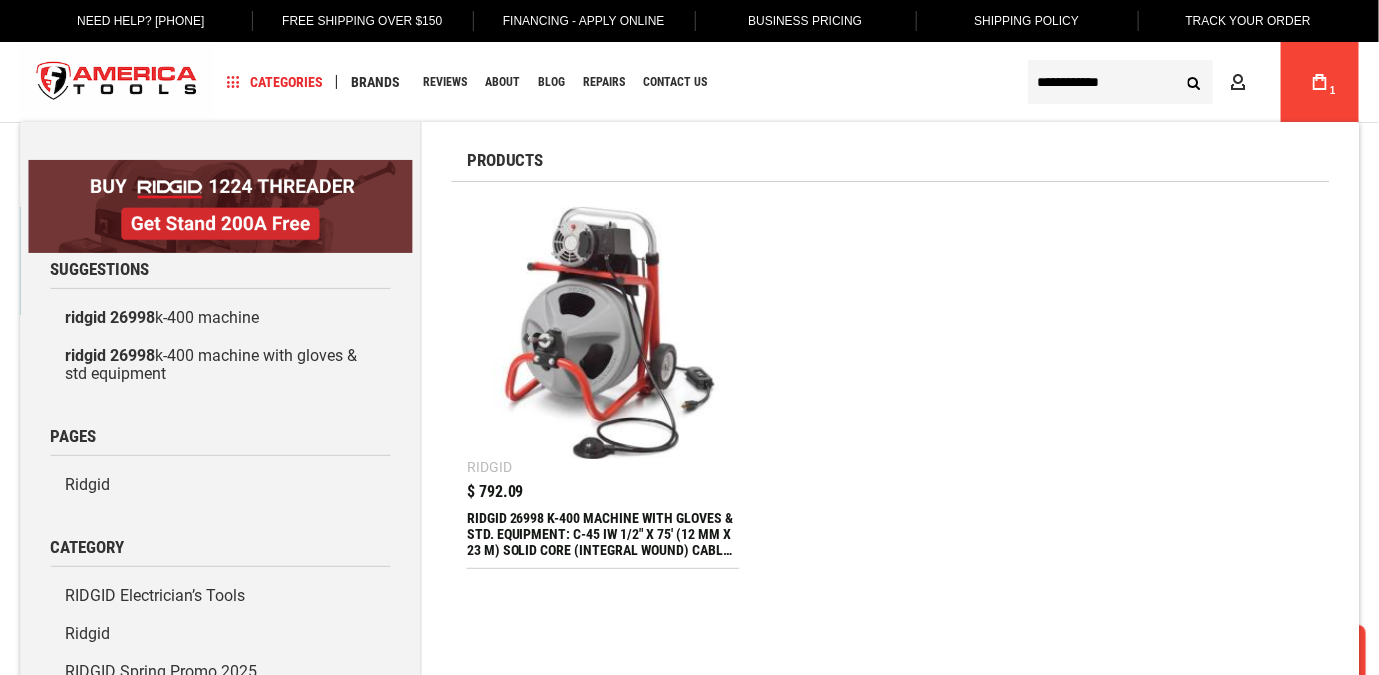 click on "**********" at bounding box center (1120, 82) 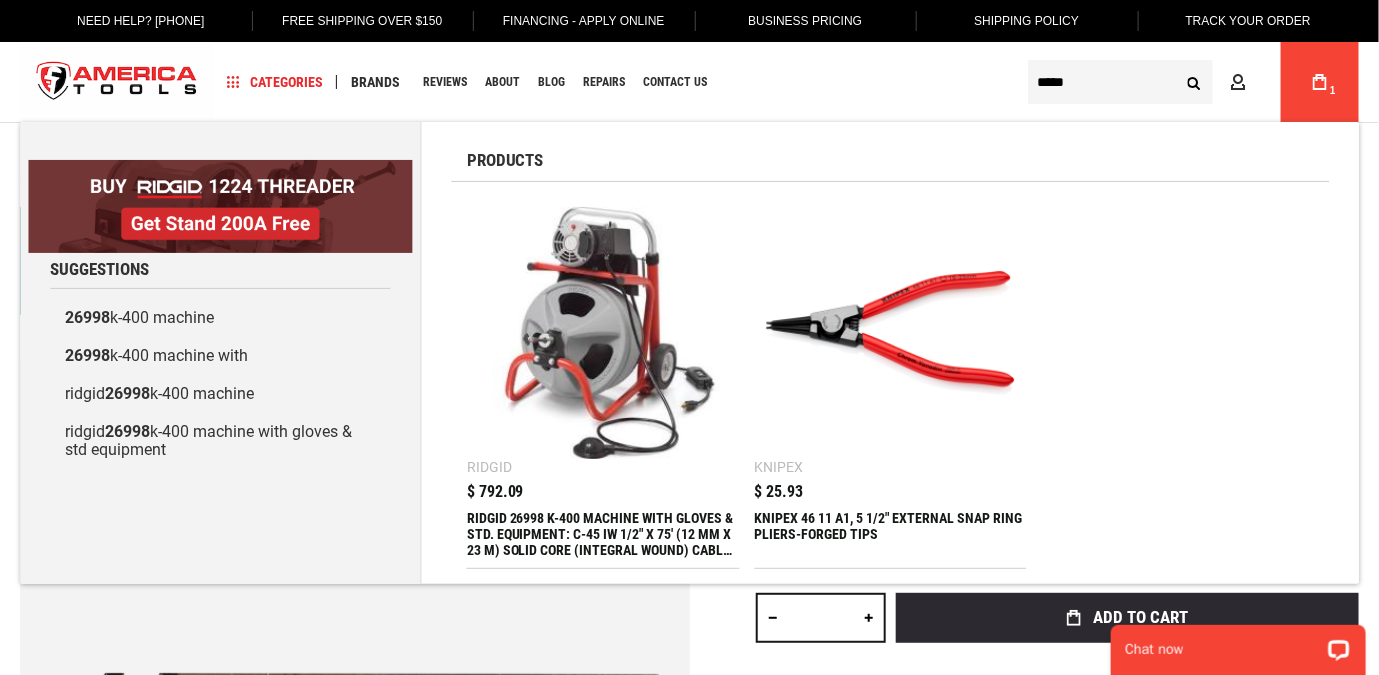 type on "*****" 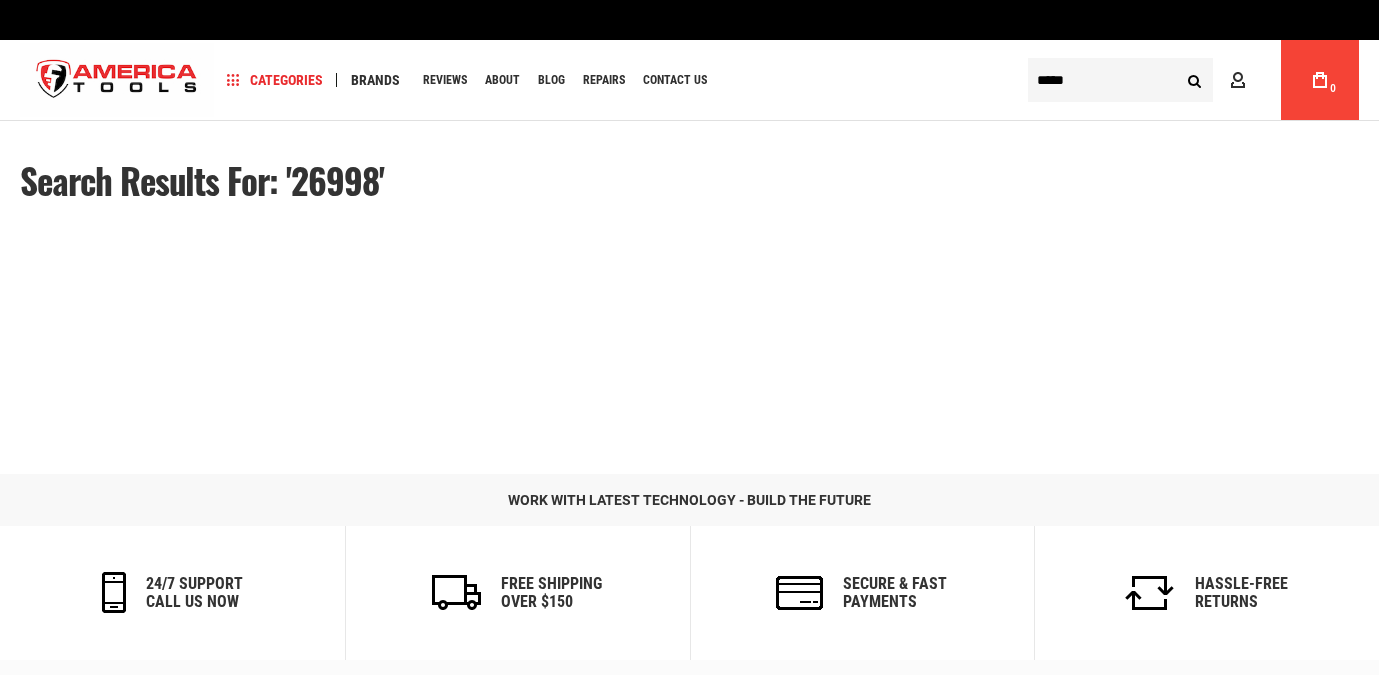 scroll, scrollTop: 0, scrollLeft: 0, axis: both 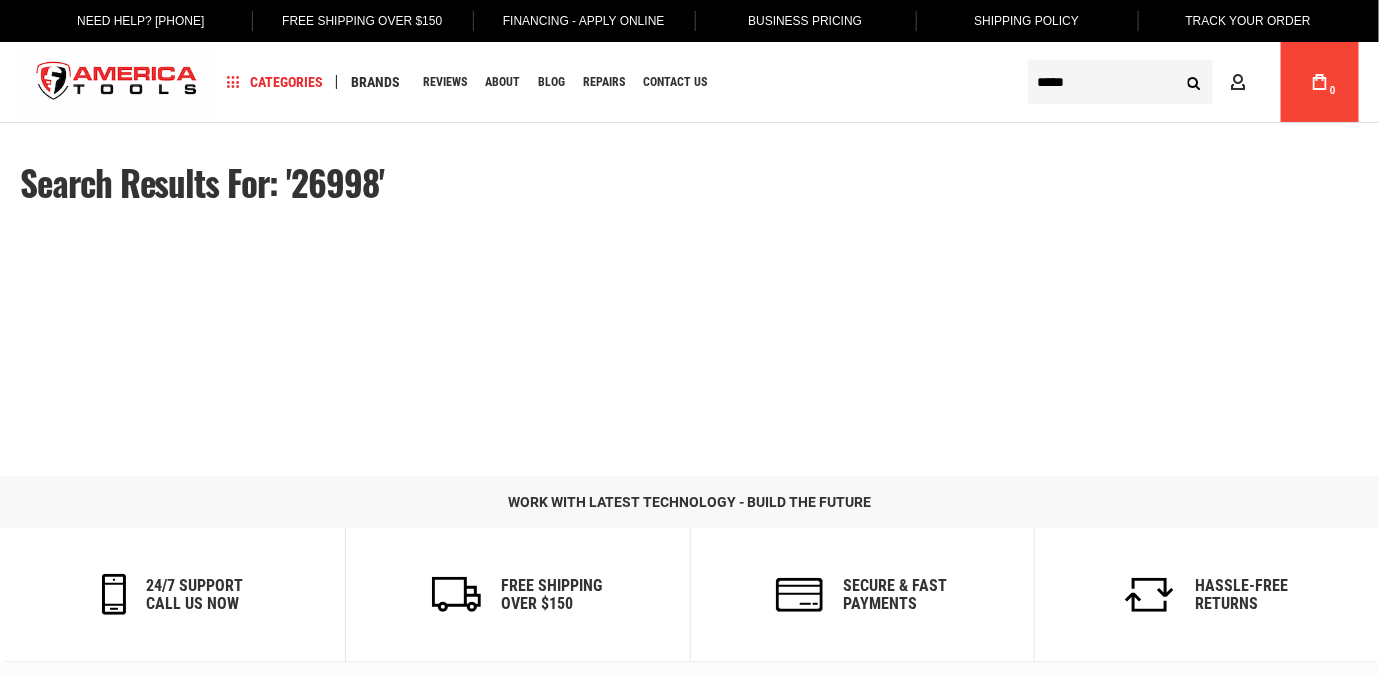 type on "******" 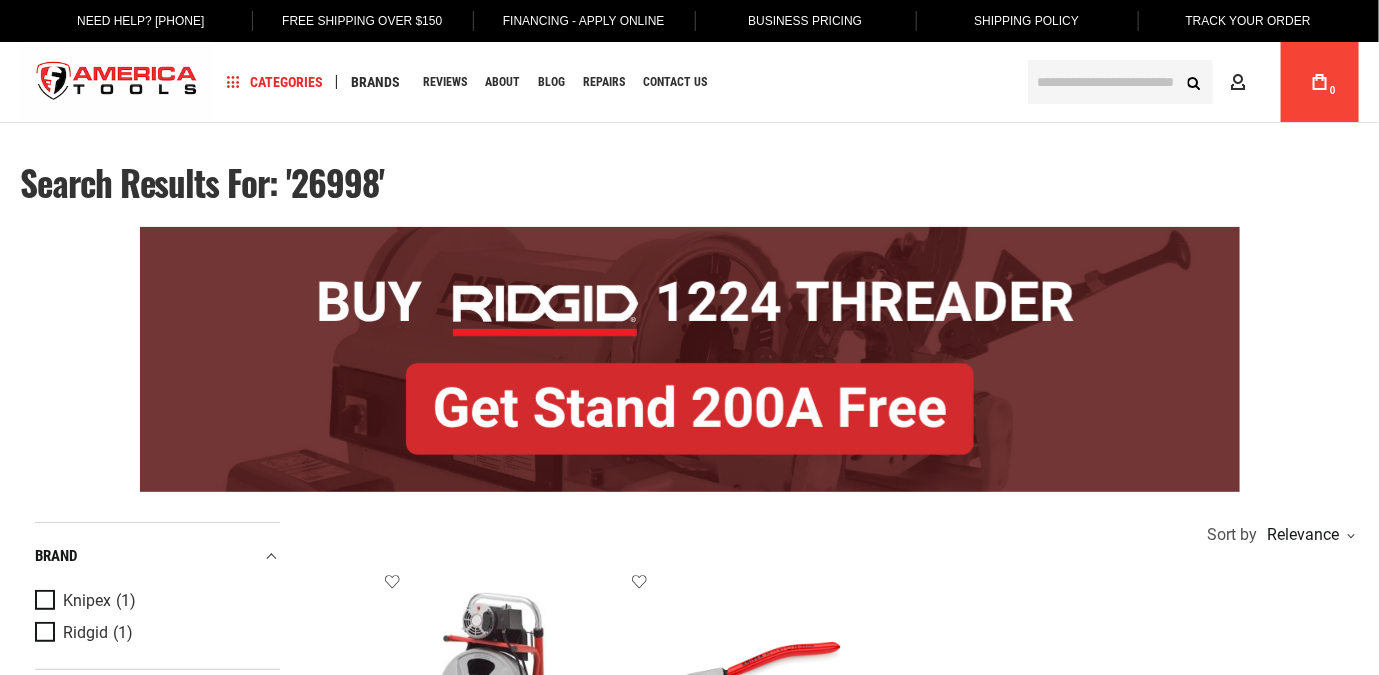 scroll, scrollTop: 0, scrollLeft: 0, axis: both 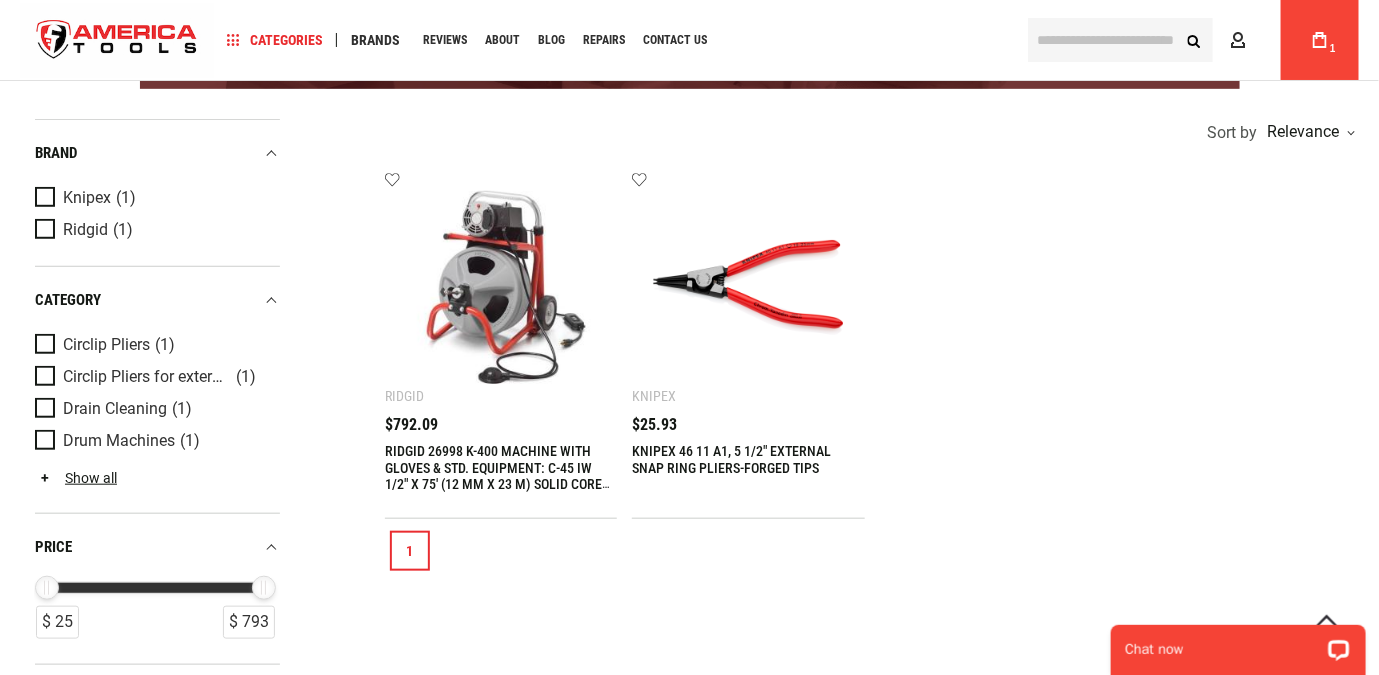 click at bounding box center [501, 287] 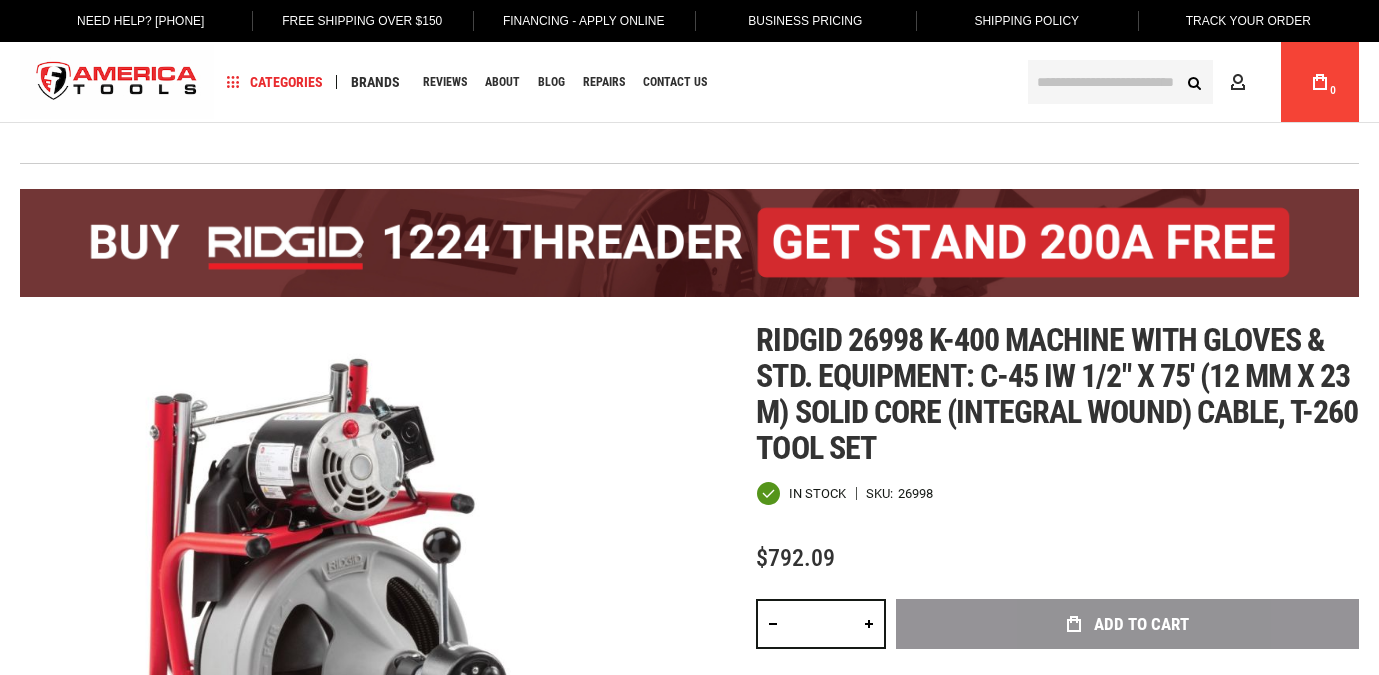 scroll, scrollTop: 0, scrollLeft: 0, axis: both 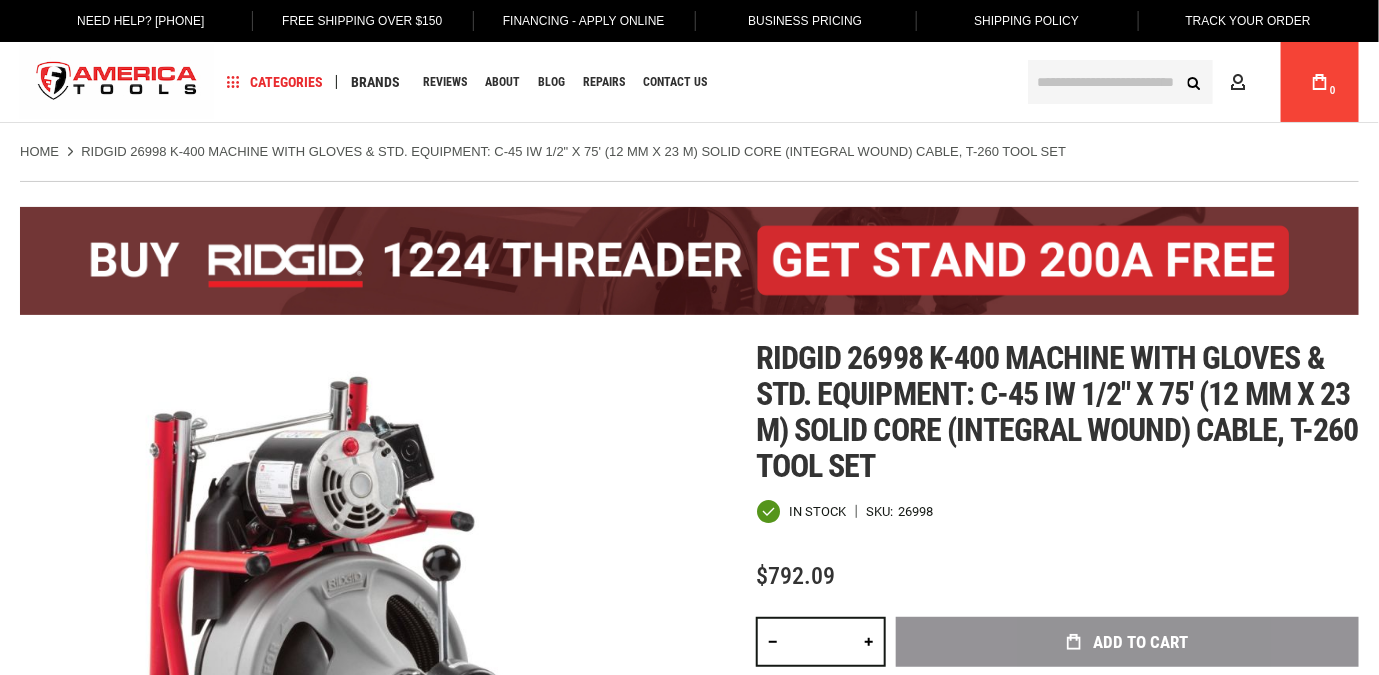 type on "******" 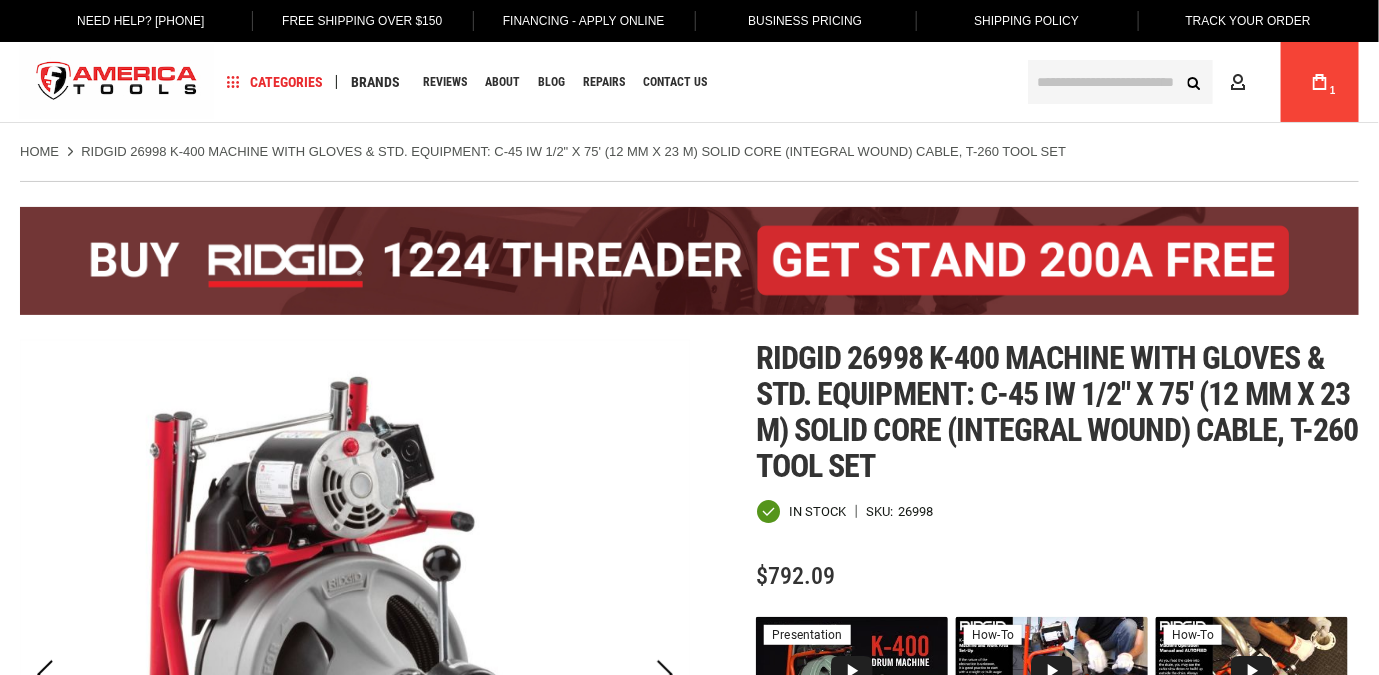 scroll, scrollTop: 0, scrollLeft: 0, axis: both 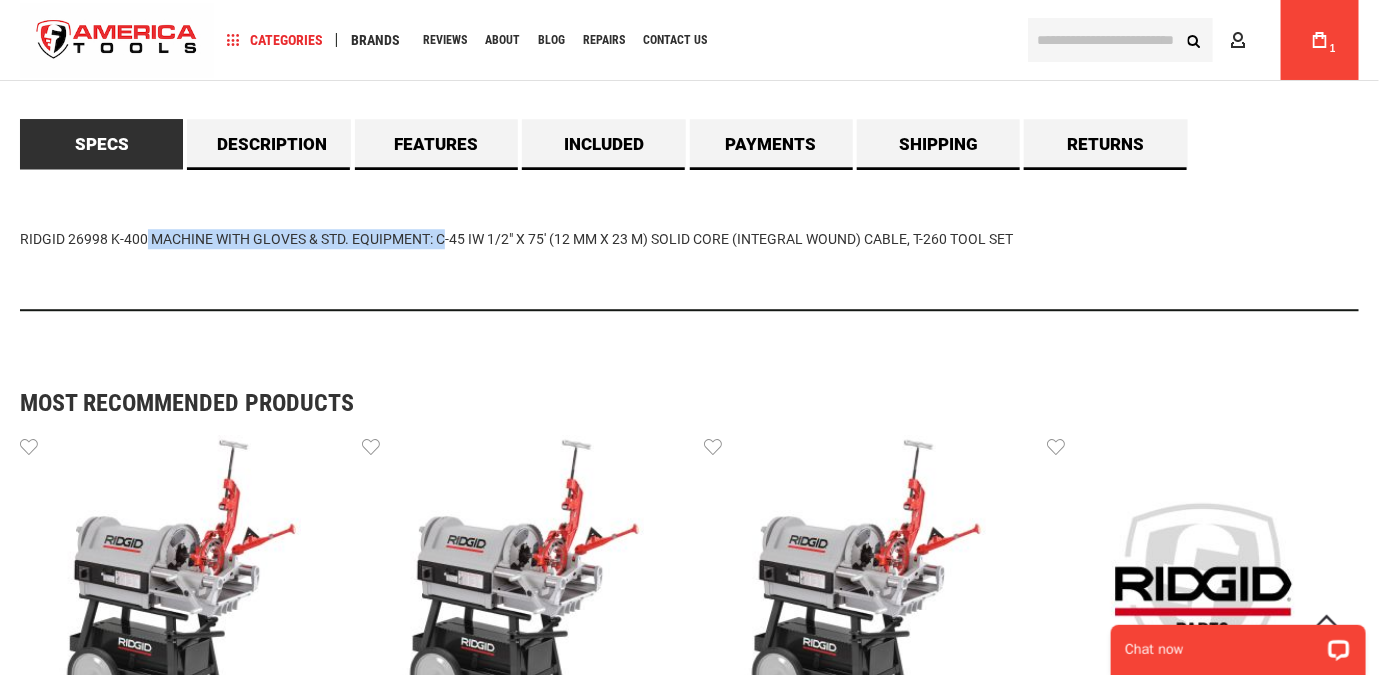 drag, startPoint x: 107, startPoint y: 247, endPoint x: 406, endPoint y: 241, distance: 299.06018 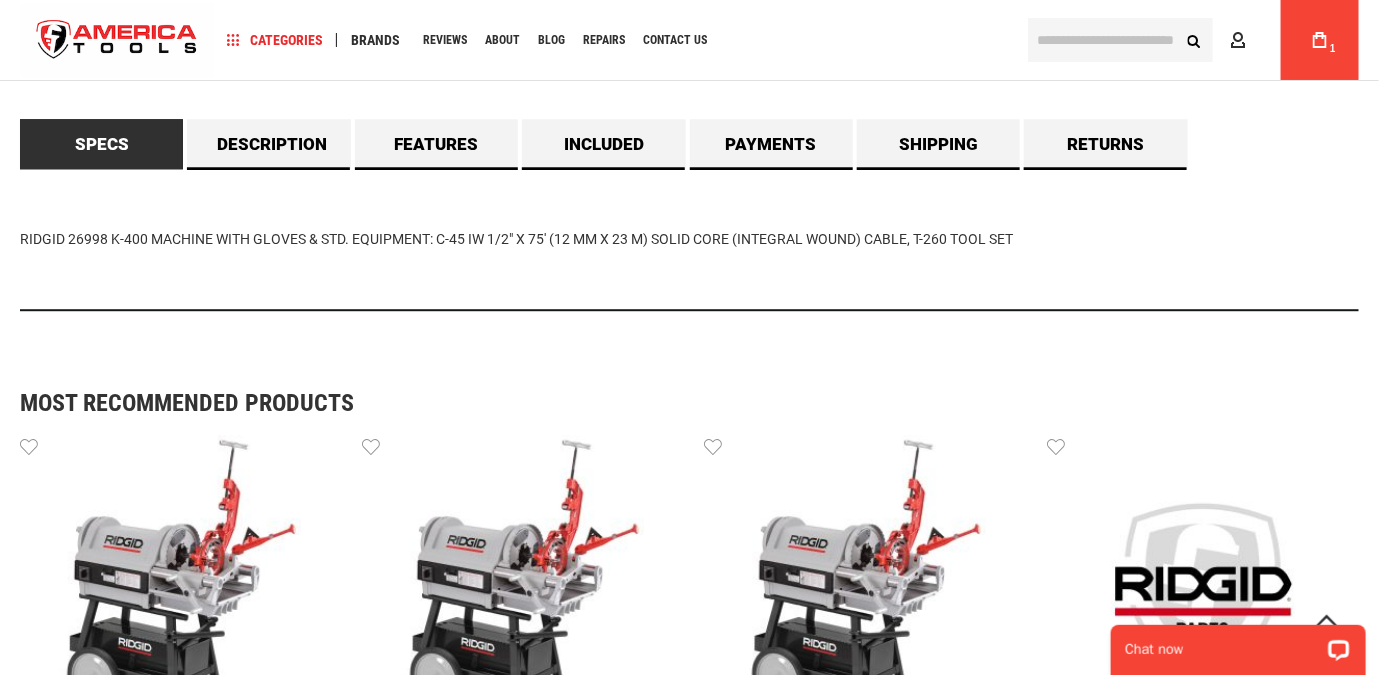 drag, startPoint x: 640, startPoint y: 240, endPoint x: 986, endPoint y: 220, distance: 346.57755 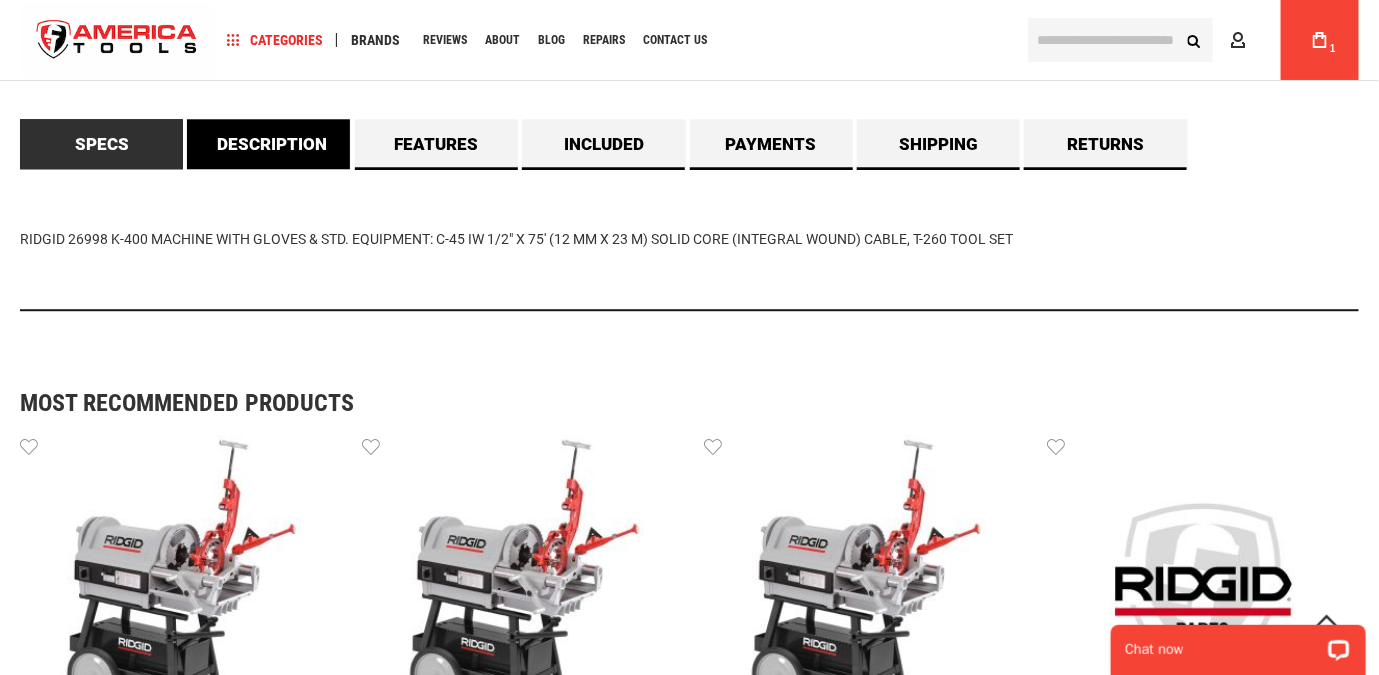 click on "Description" at bounding box center [268, 144] 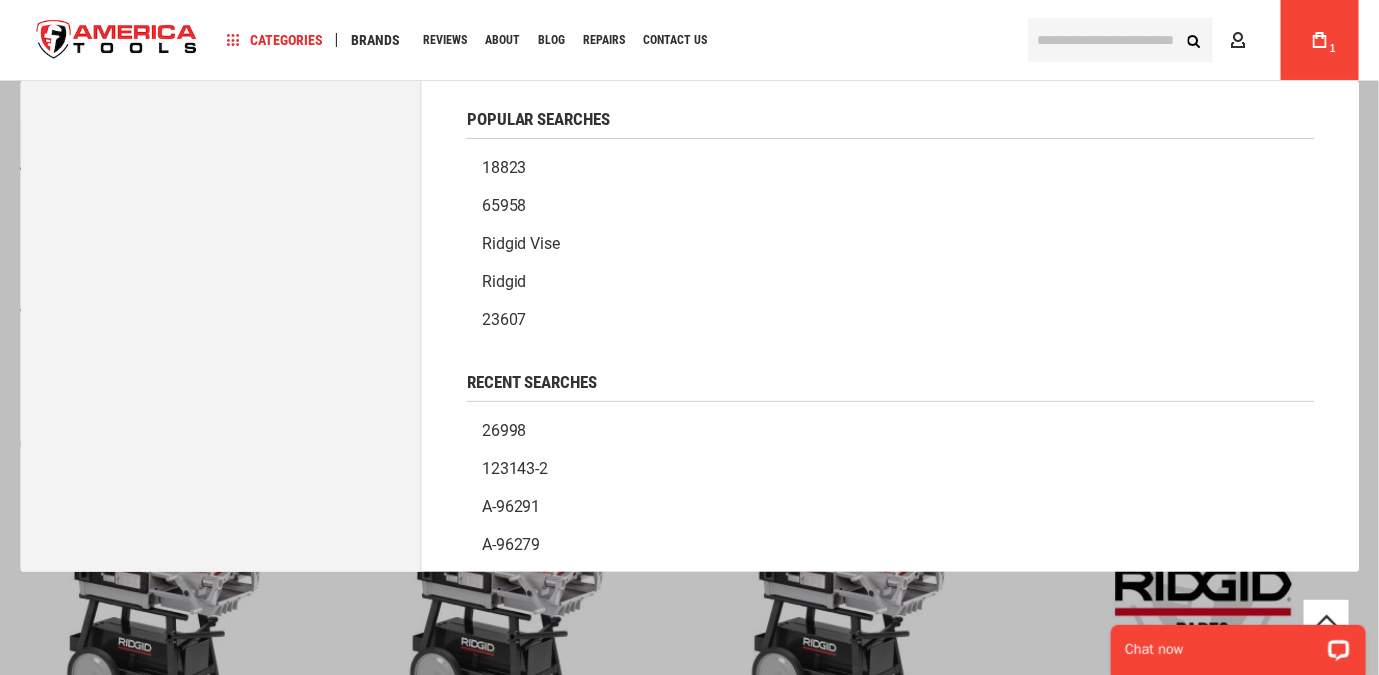 click at bounding box center [1120, 40] 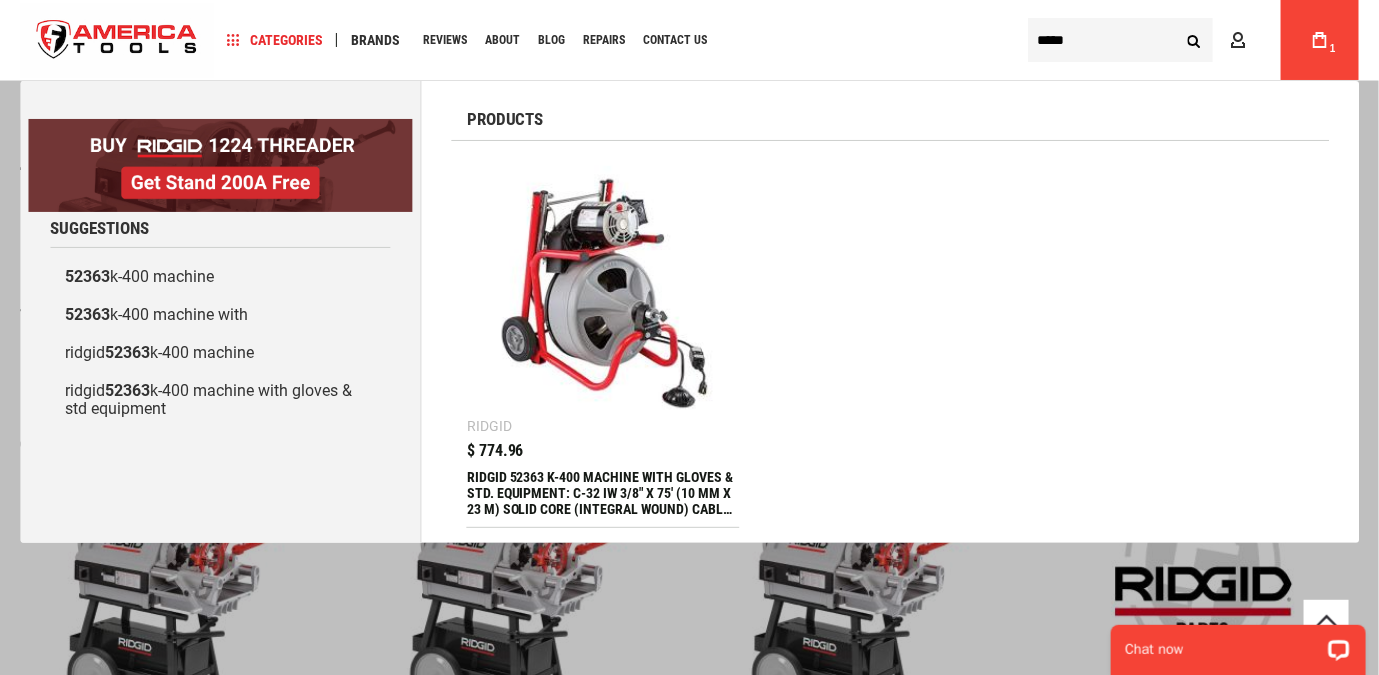 type on "*****" 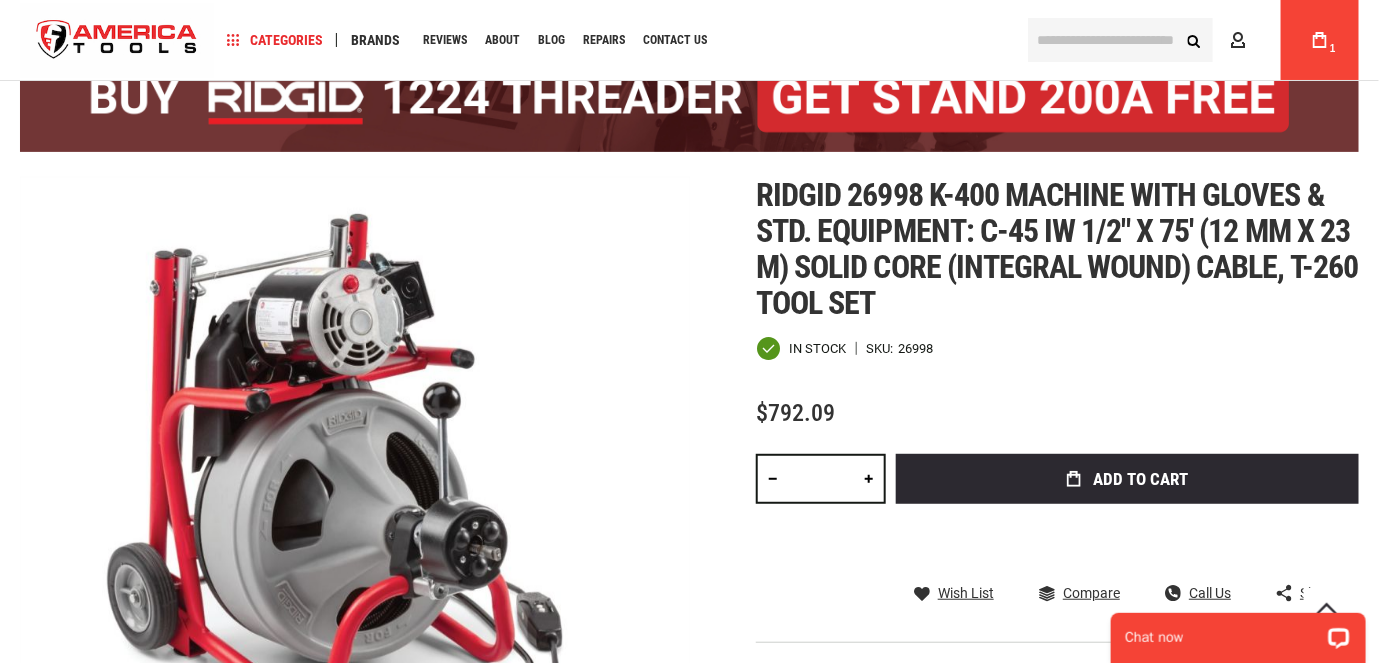 scroll, scrollTop: 160, scrollLeft: 0, axis: vertical 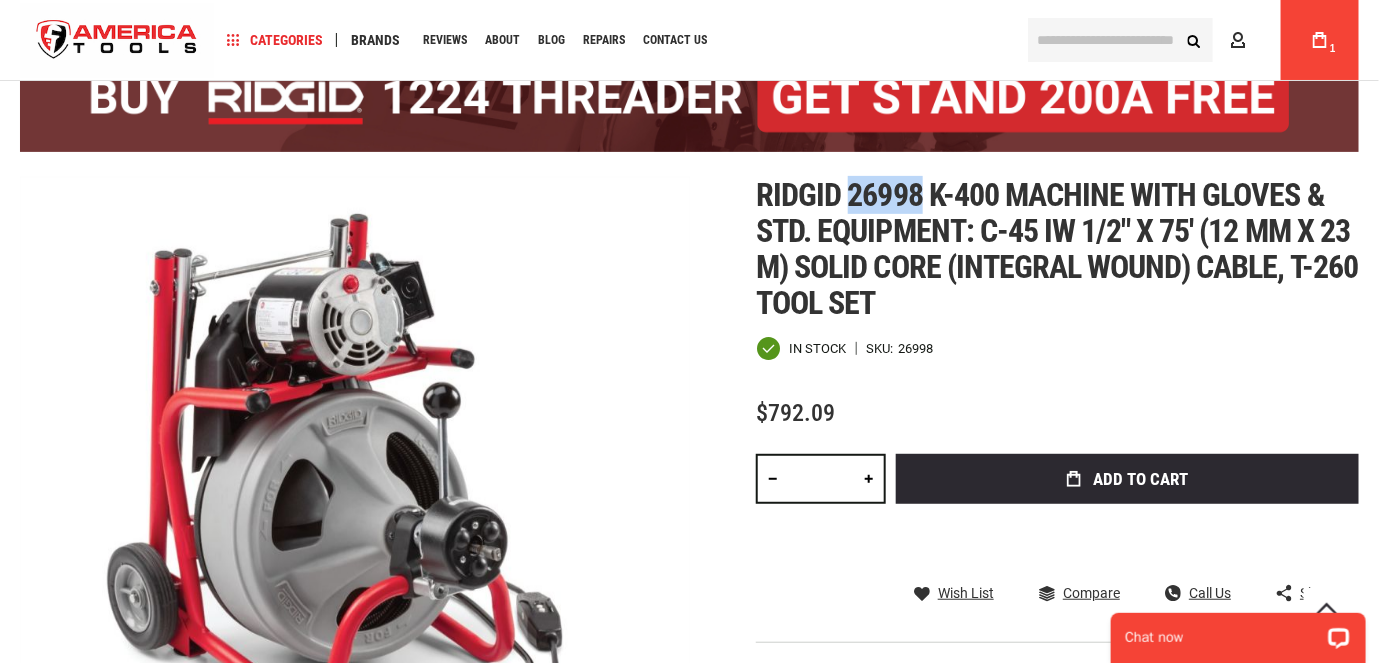 drag, startPoint x: 851, startPoint y: 186, endPoint x: 918, endPoint y: 187, distance: 67.00746 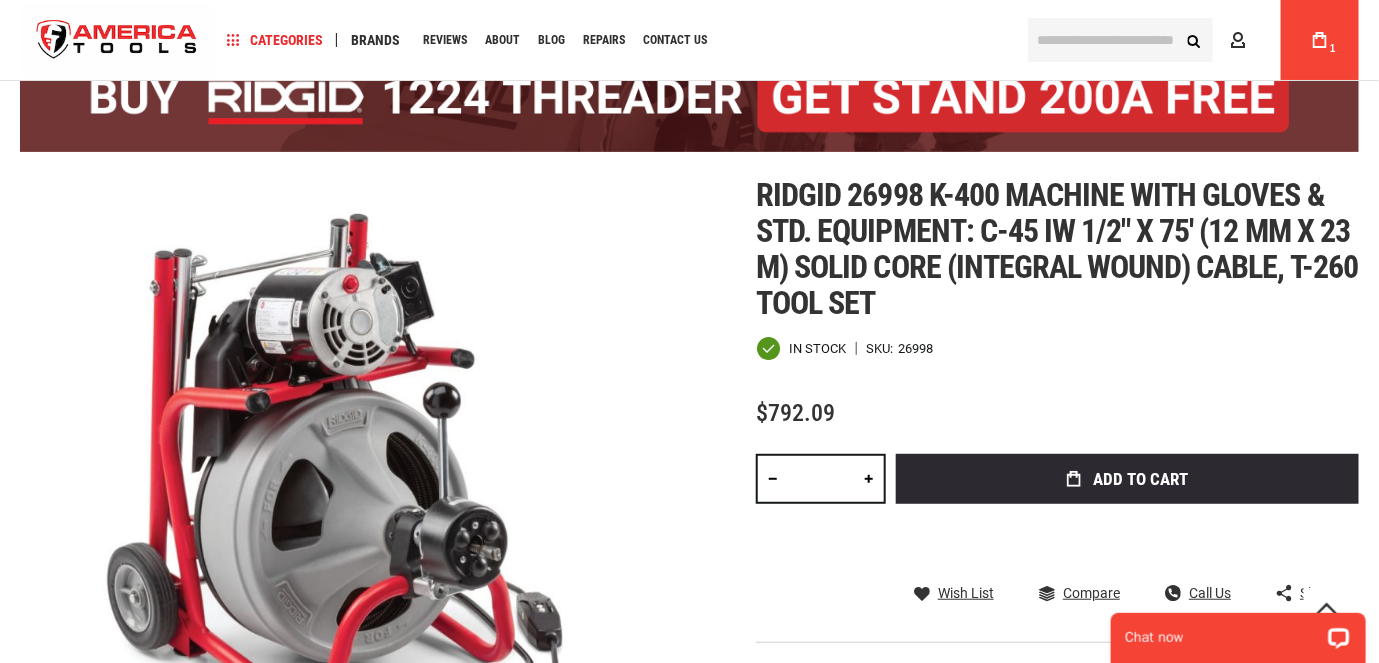 click at bounding box center [1120, 40] 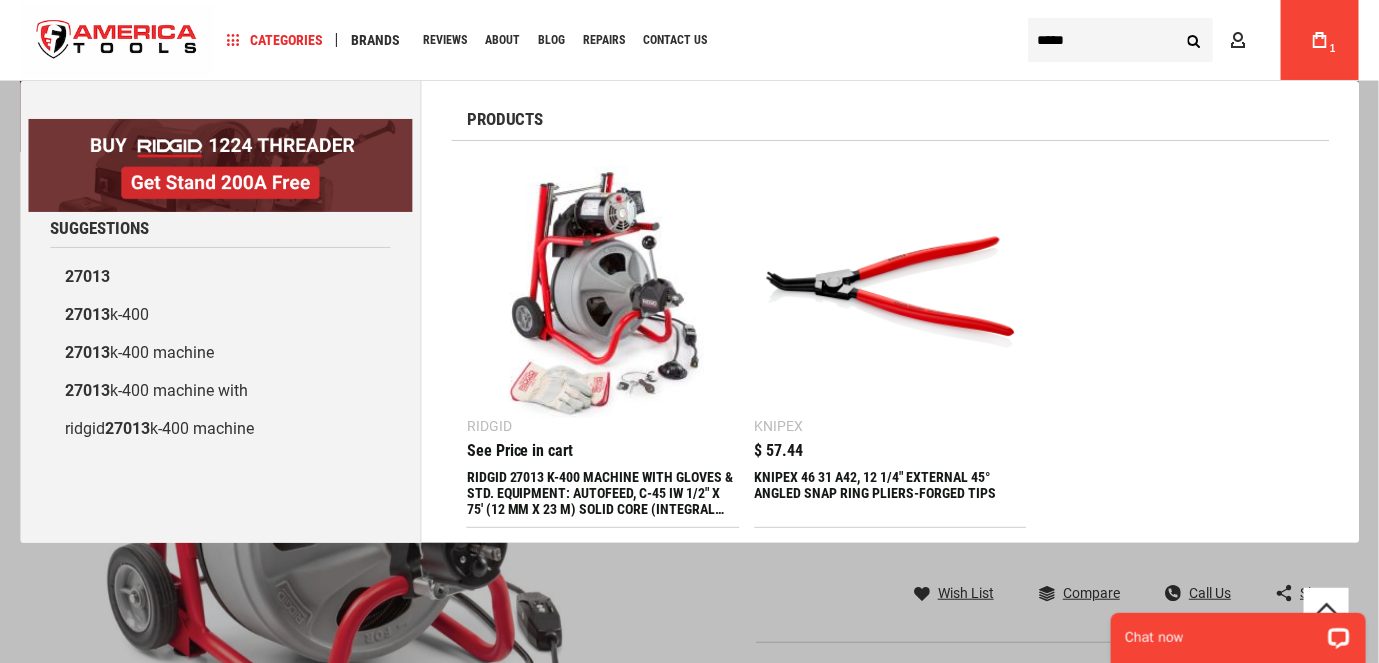 type on "*****" 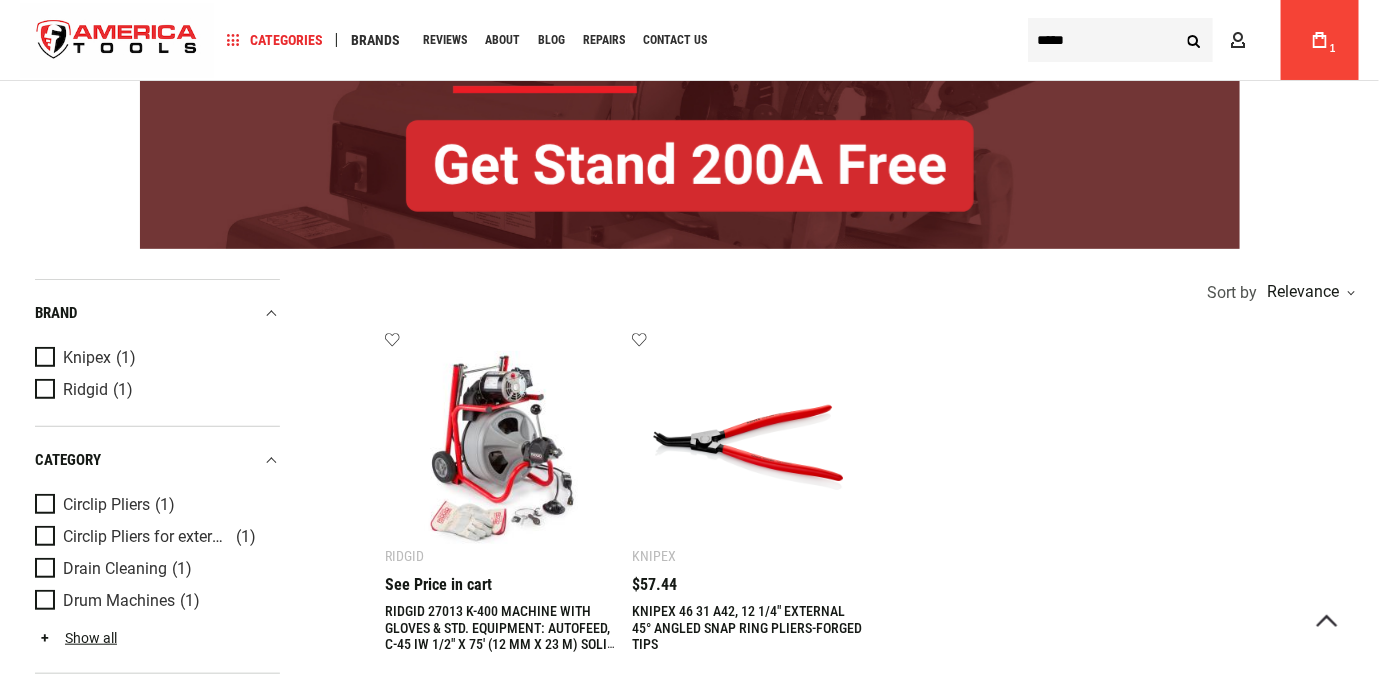 scroll, scrollTop: 239, scrollLeft: 0, axis: vertical 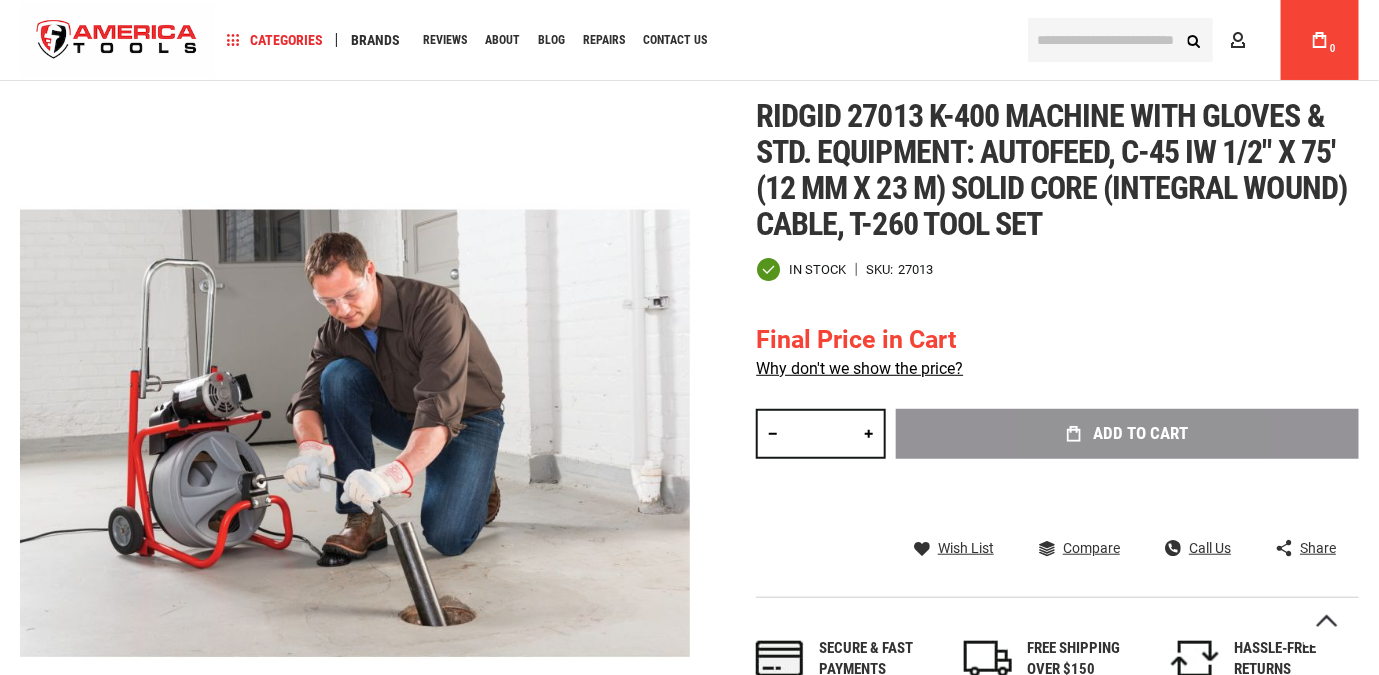 type on "******" 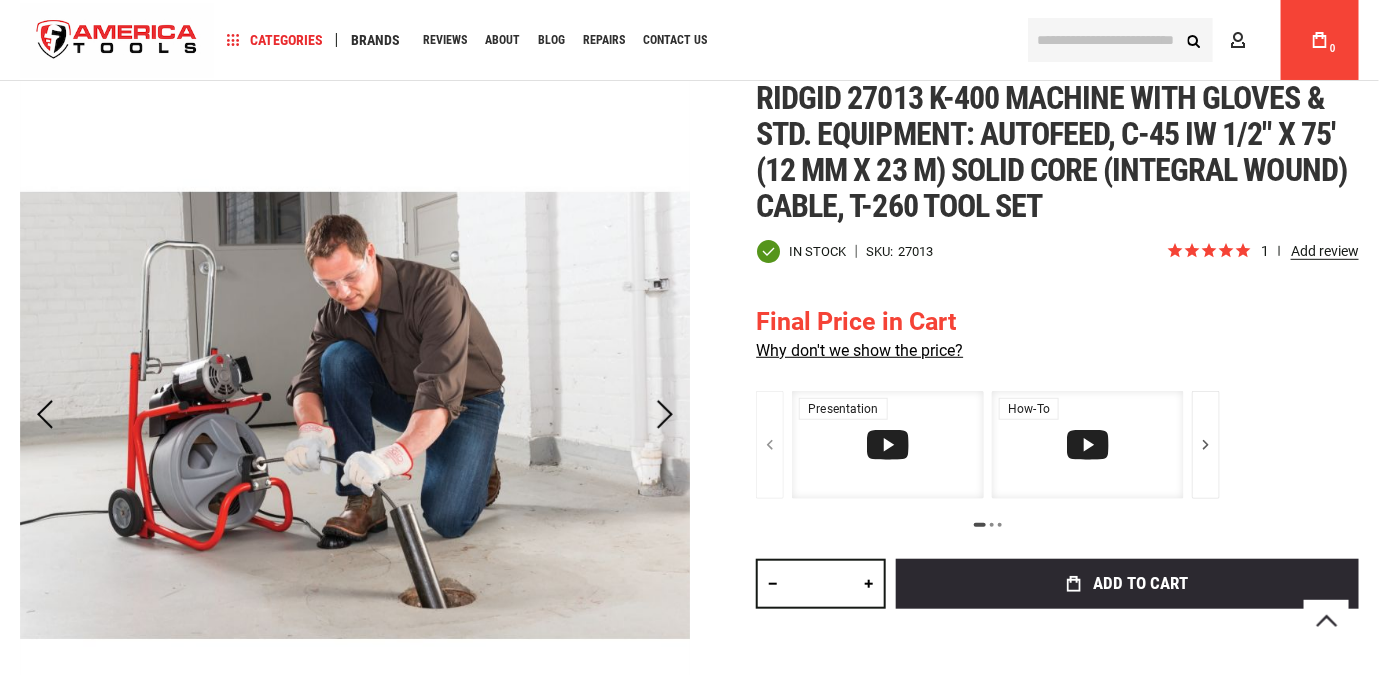 scroll, scrollTop: 0, scrollLeft: 0, axis: both 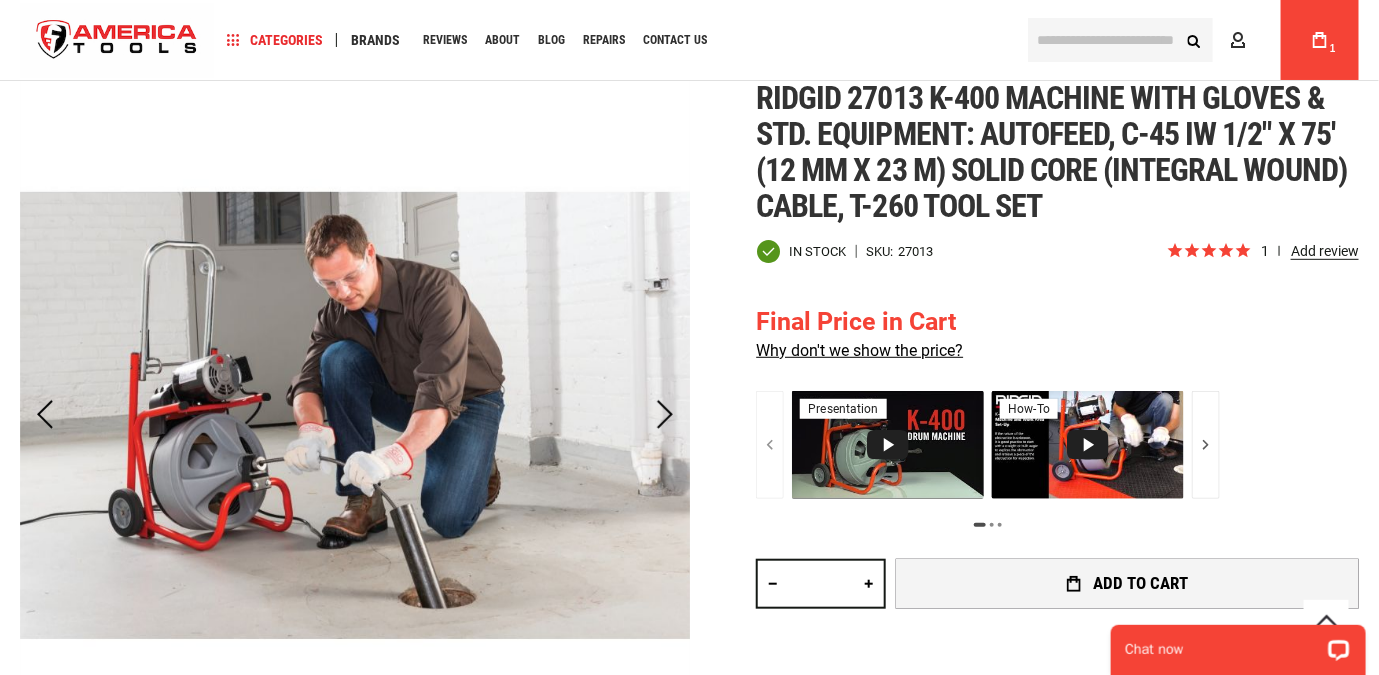 click 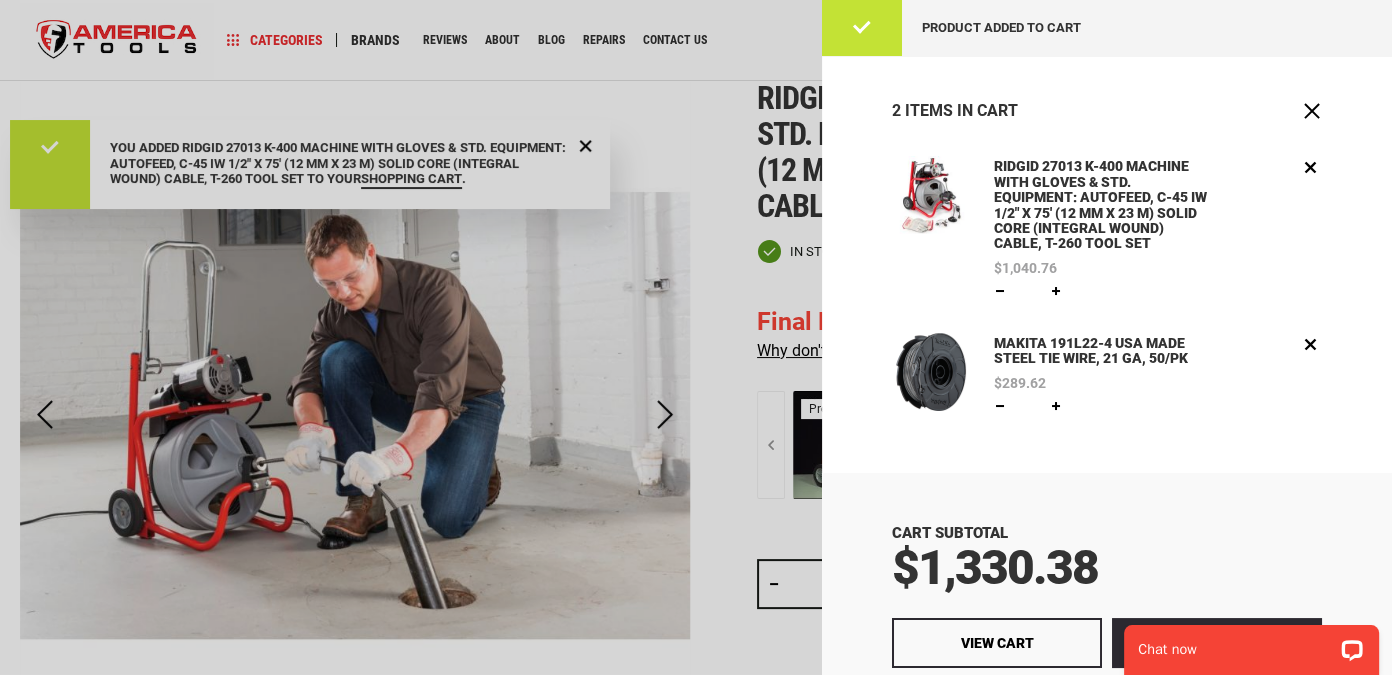 scroll, scrollTop: 0, scrollLeft: 0, axis: both 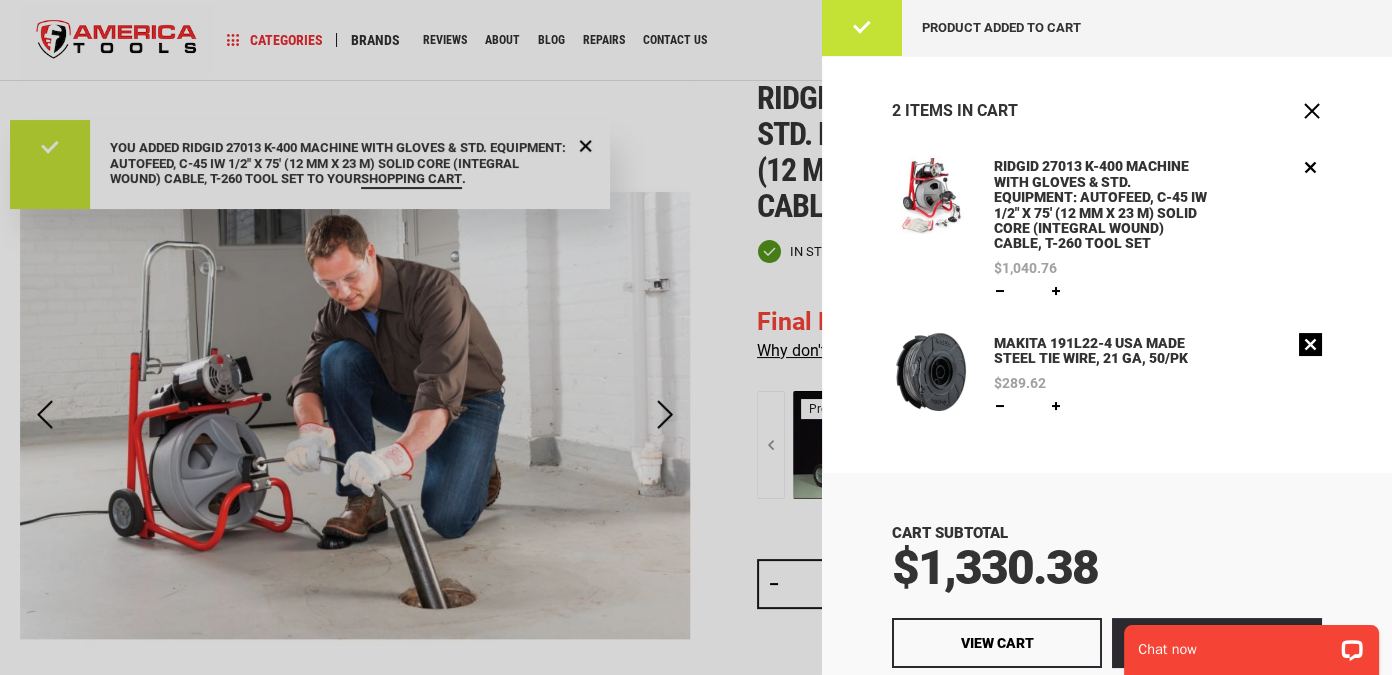 click on "Remove" at bounding box center [1310, 344] 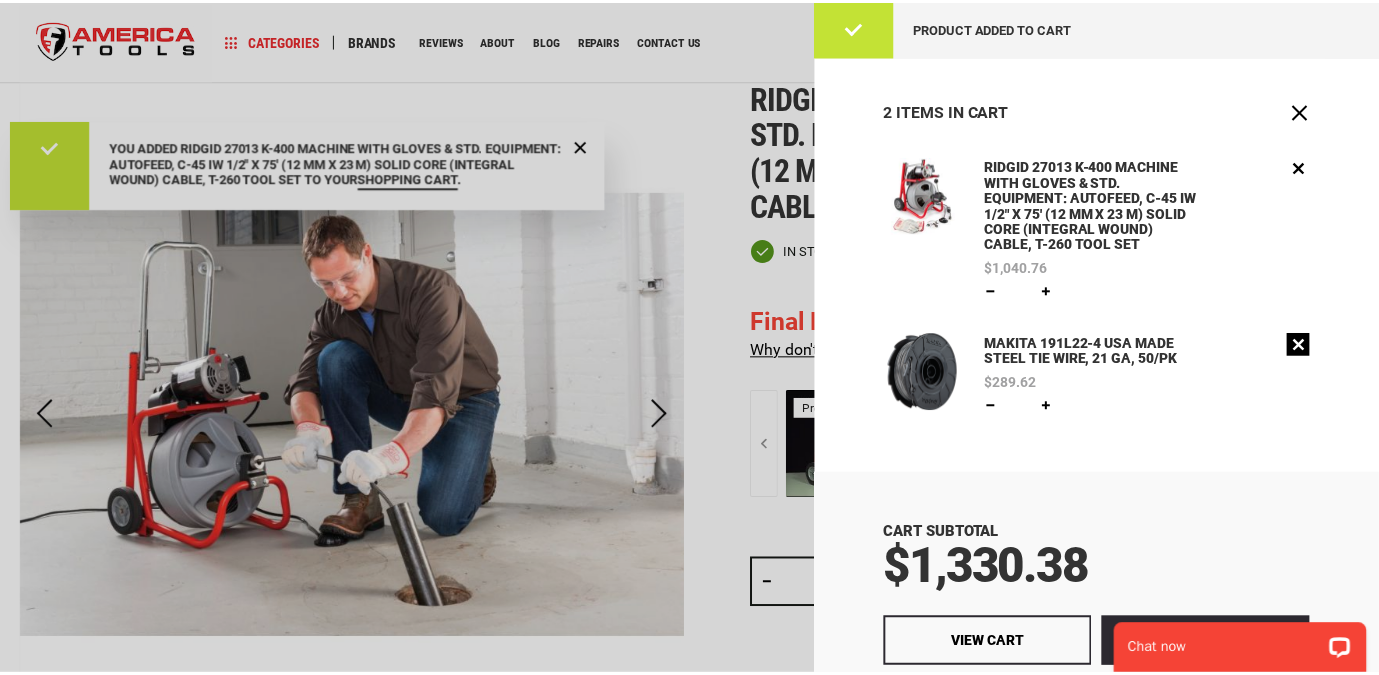 scroll, scrollTop: 0, scrollLeft: 0, axis: both 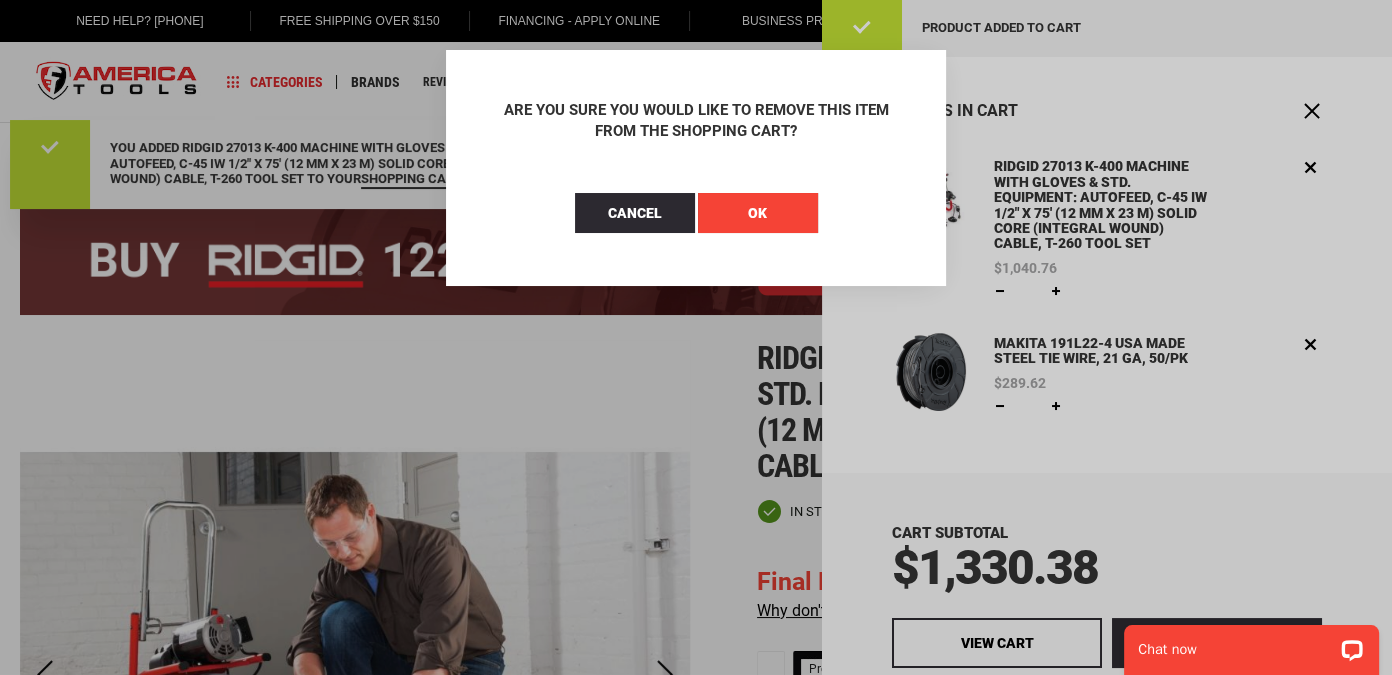 click on "OK" at bounding box center [758, 213] 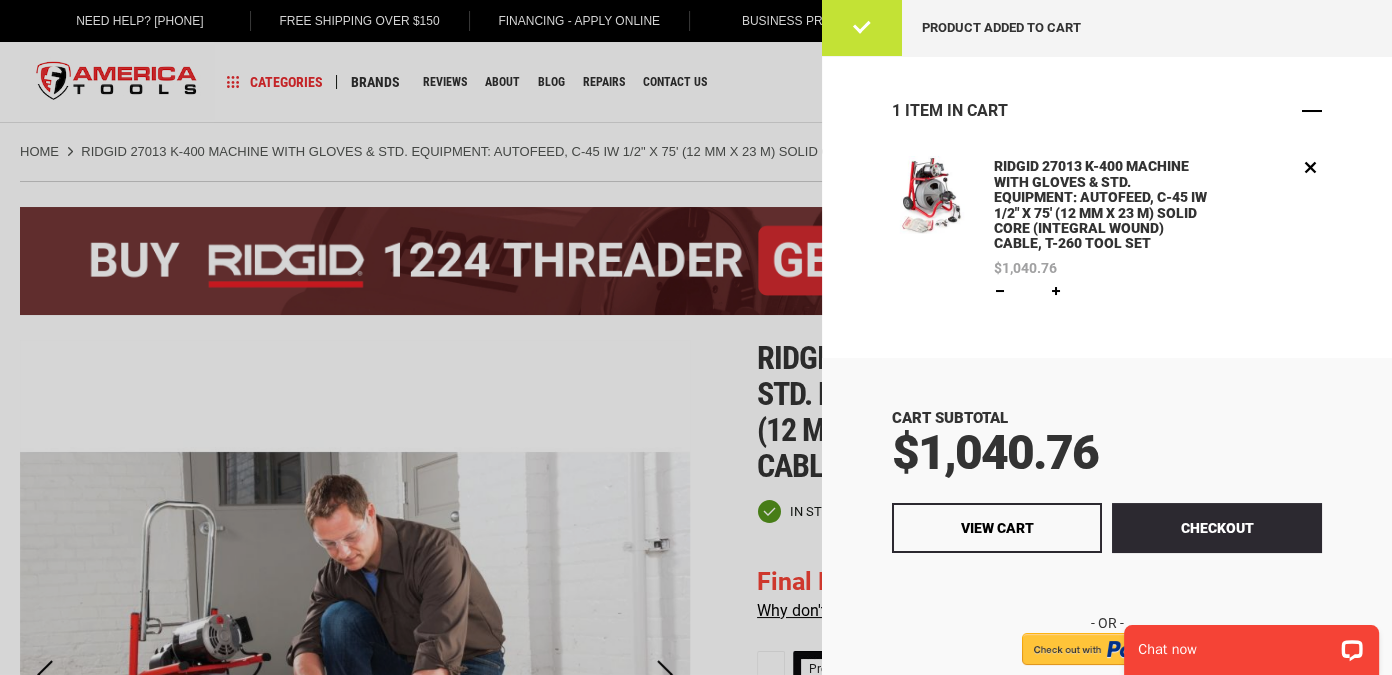 click at bounding box center [1312, 111] 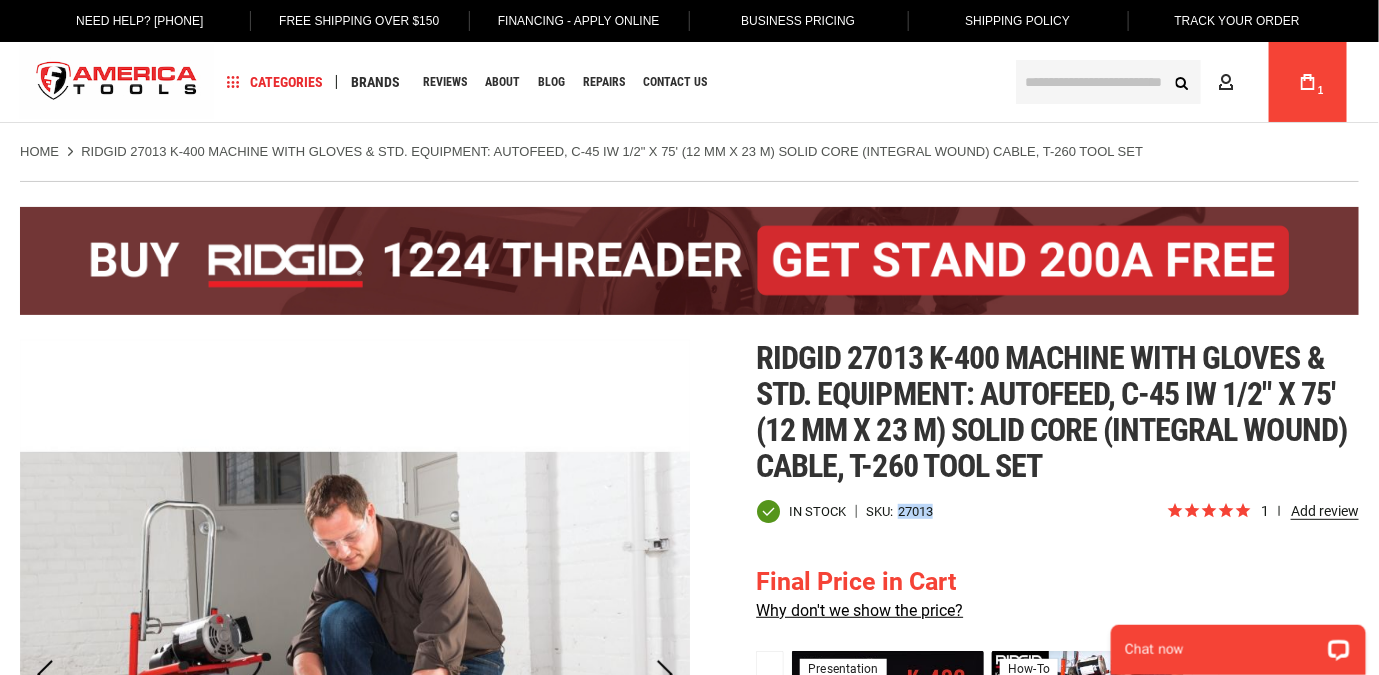 drag, startPoint x: 941, startPoint y: 510, endPoint x: 901, endPoint y: 514, distance: 40.1995 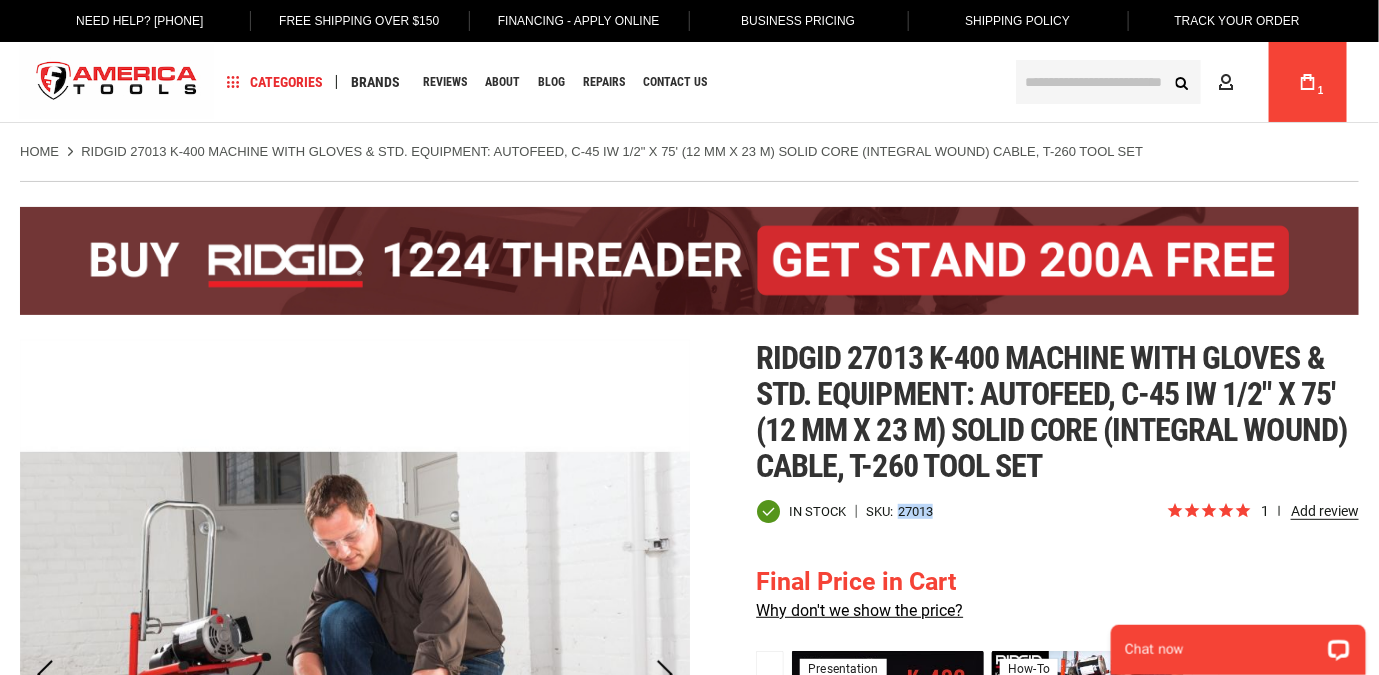 click on "My Cart
1" at bounding box center (1308, 82) 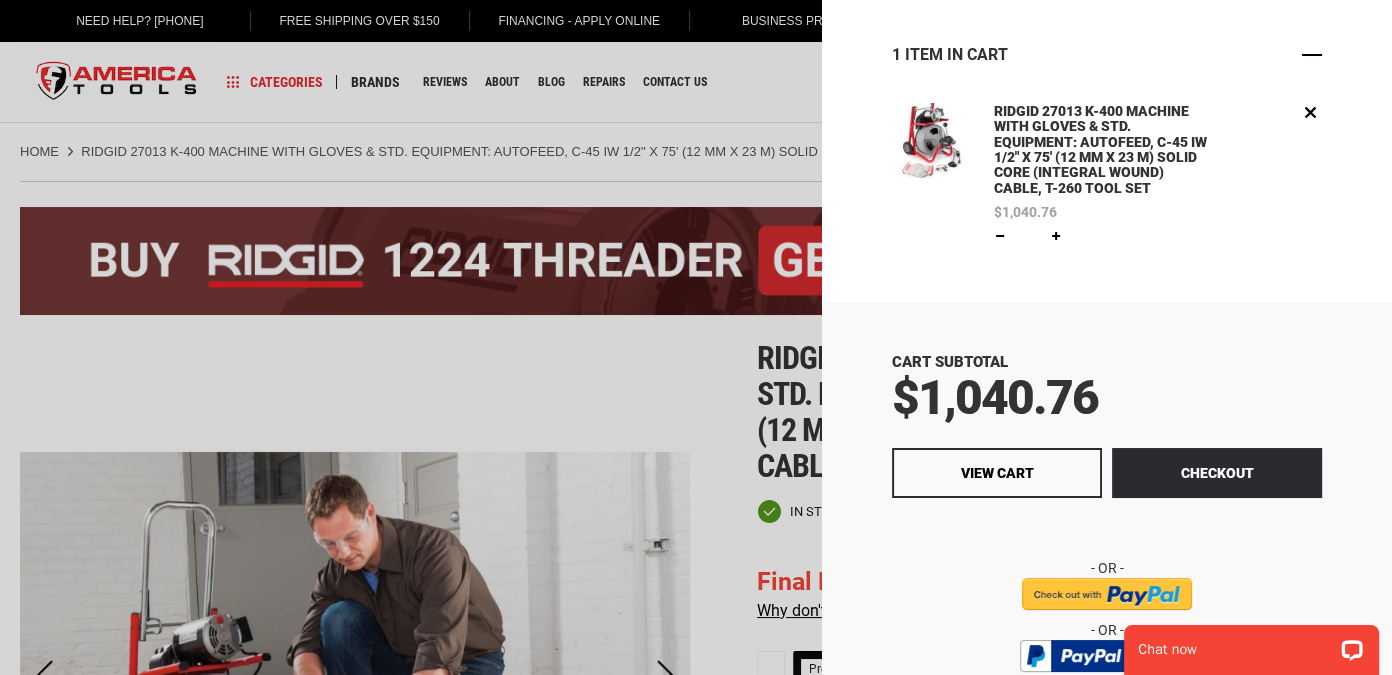 click at bounding box center (1312, 55) 